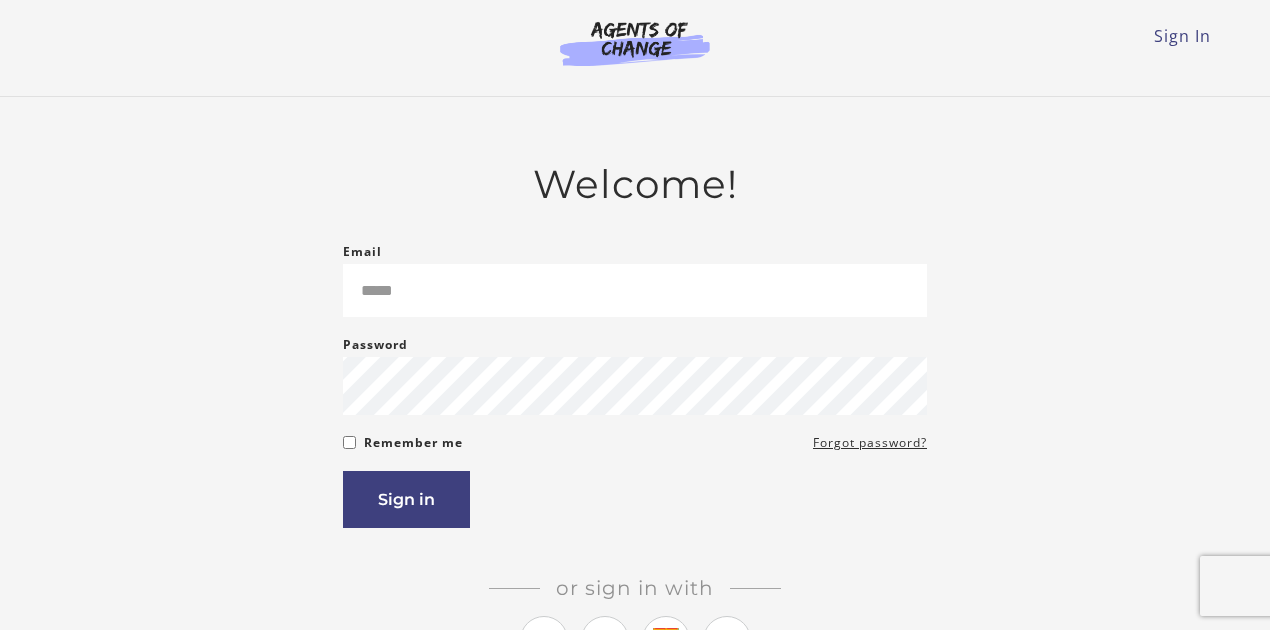 scroll, scrollTop: 0, scrollLeft: 0, axis: both 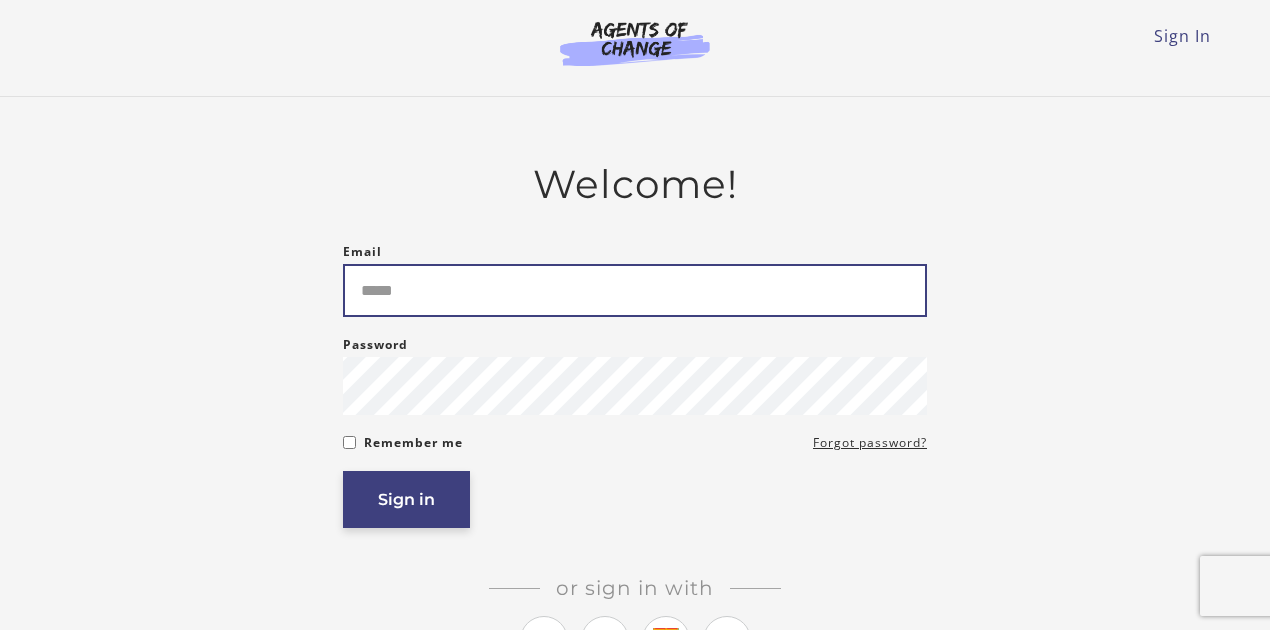 type on "**********" 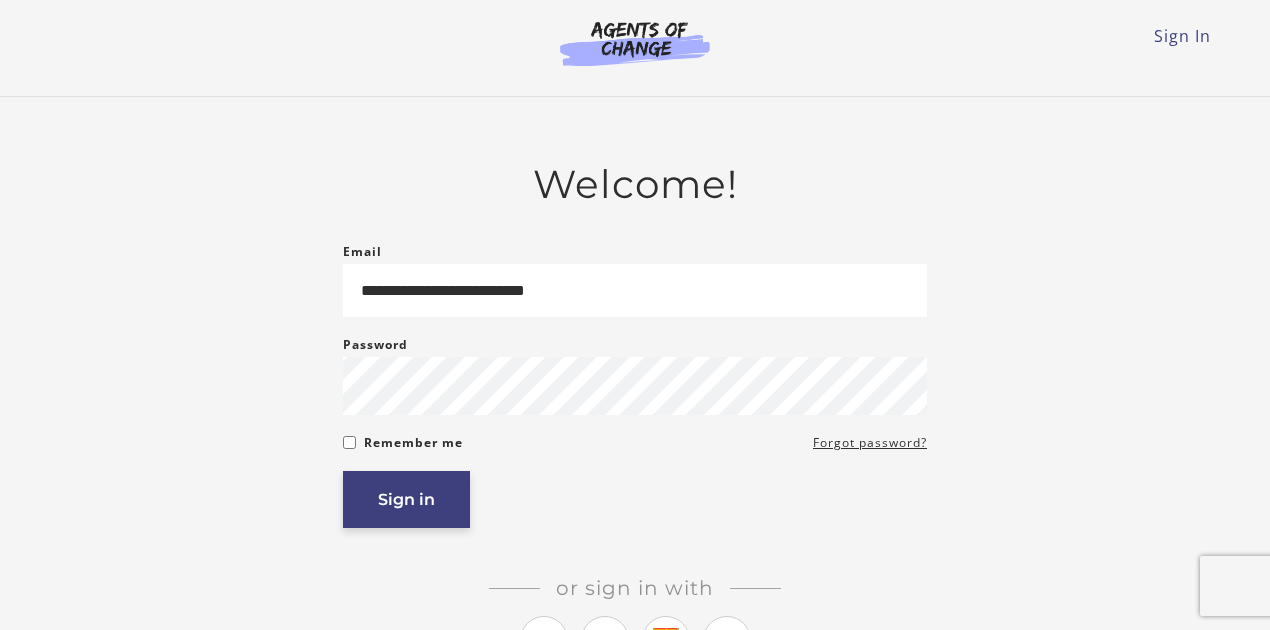 click on "Sign in" at bounding box center (406, 499) 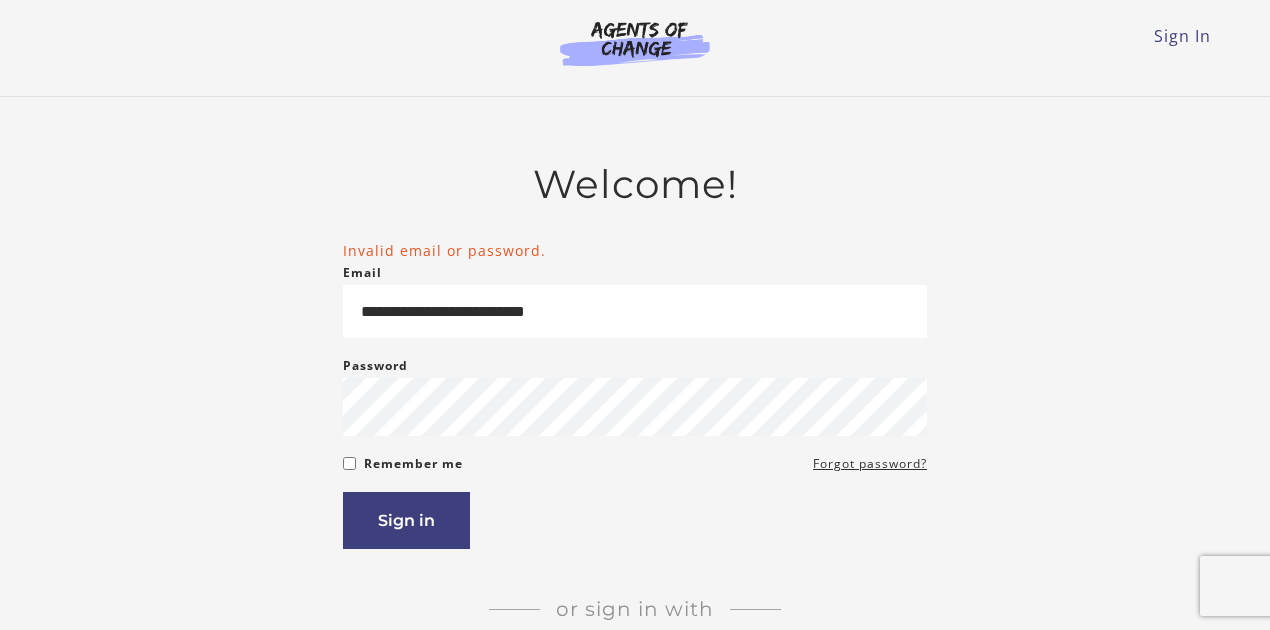 scroll, scrollTop: 0, scrollLeft: 0, axis: both 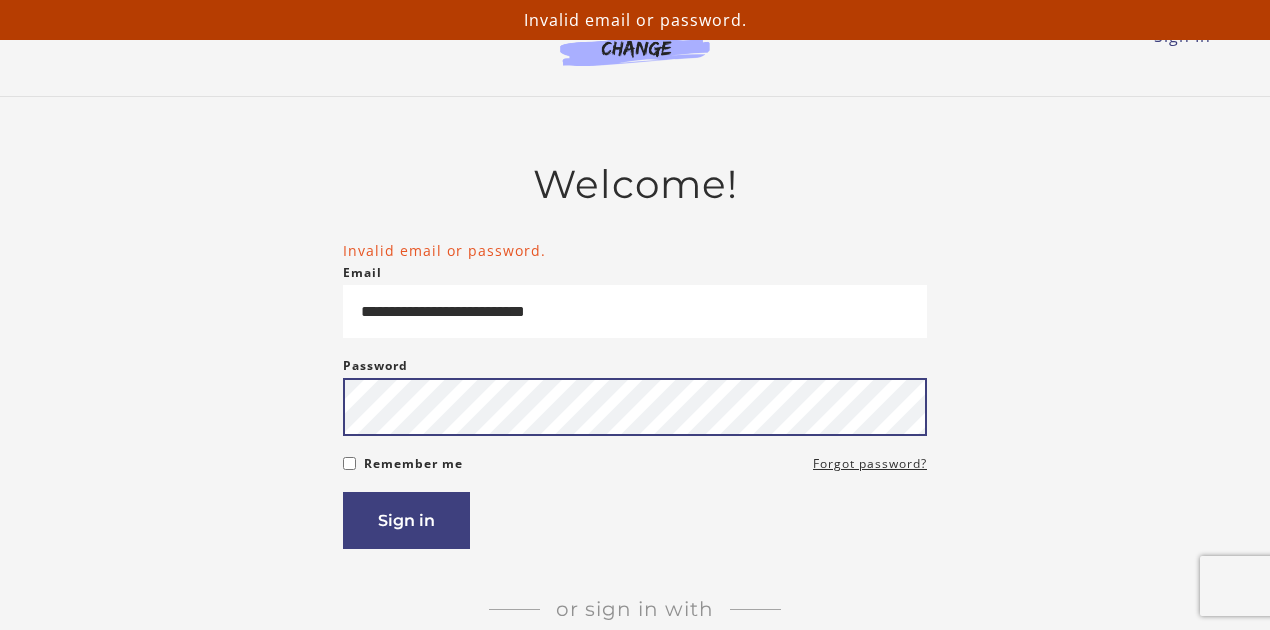 click on "**********" at bounding box center (635, 454) 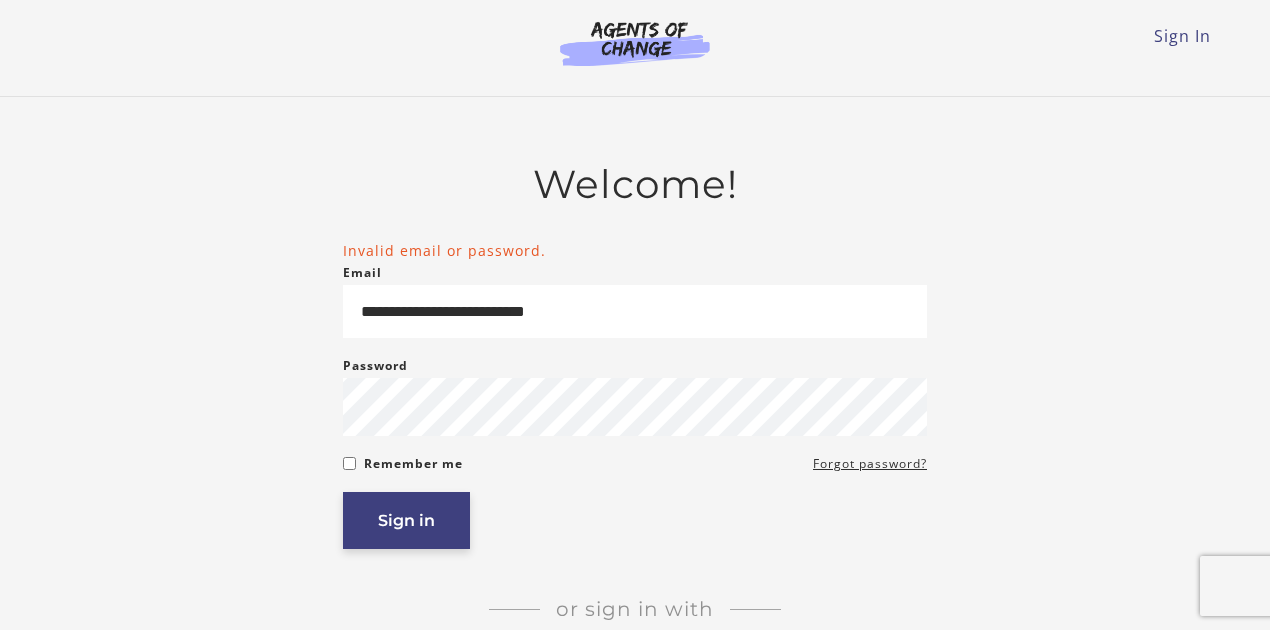 click on "Sign in" at bounding box center (406, 520) 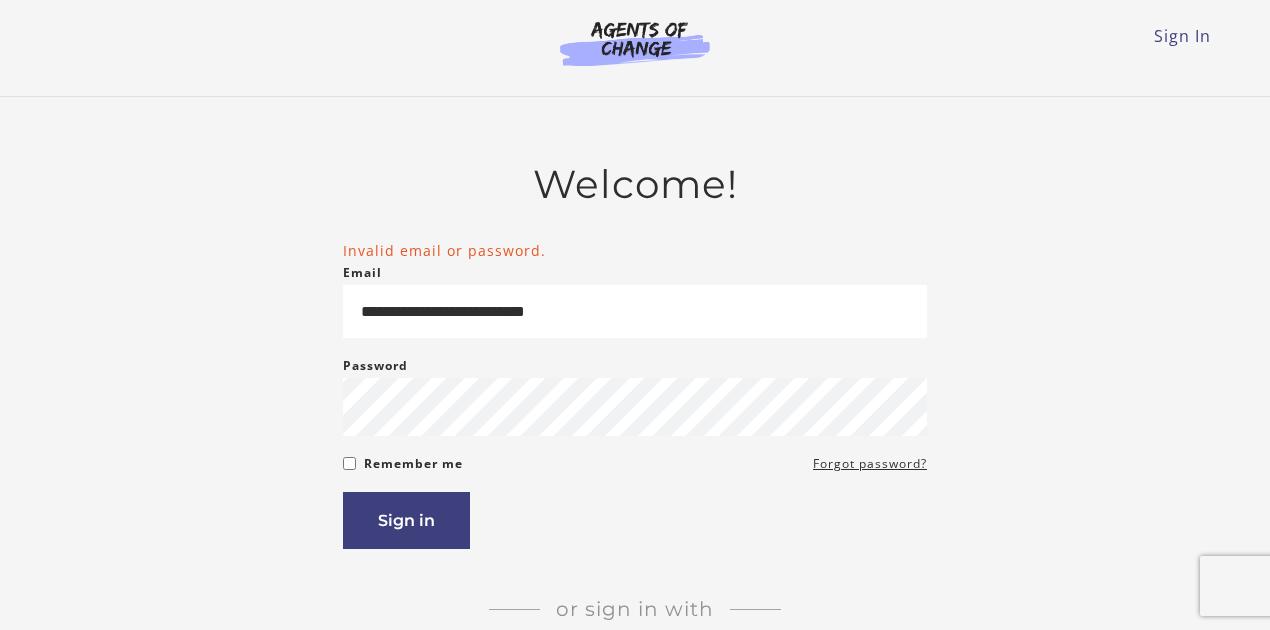 scroll, scrollTop: 0, scrollLeft: 0, axis: both 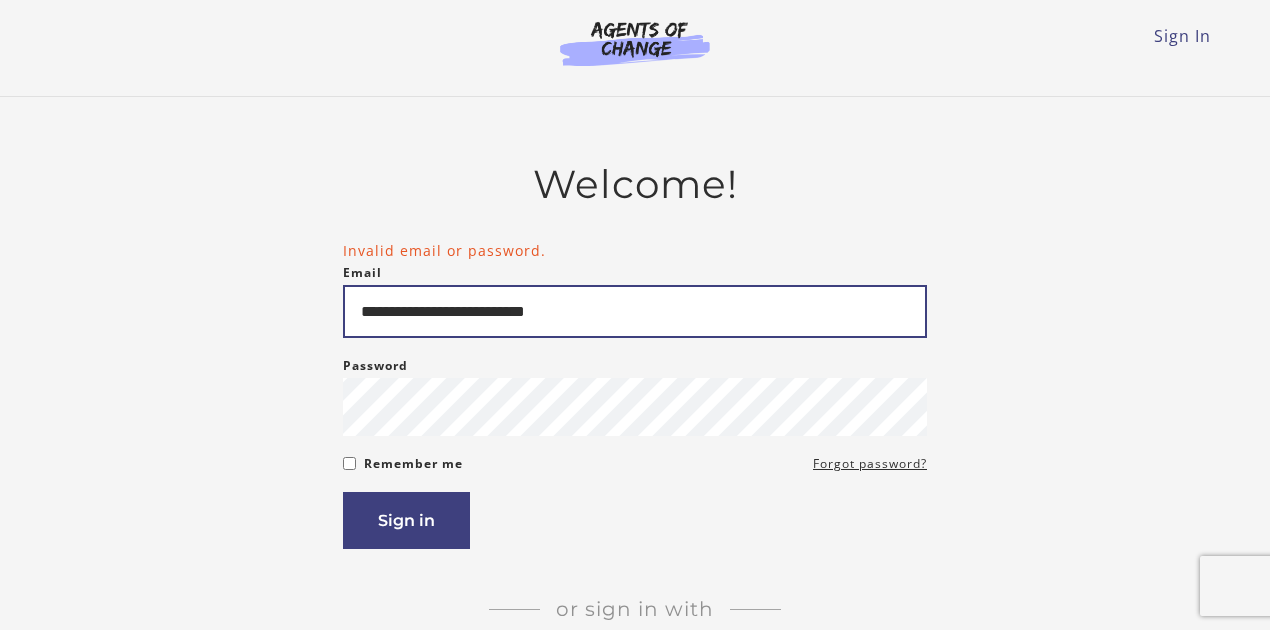 drag, startPoint x: 630, startPoint y: 312, endPoint x: 272, endPoint y: 324, distance: 358.20105 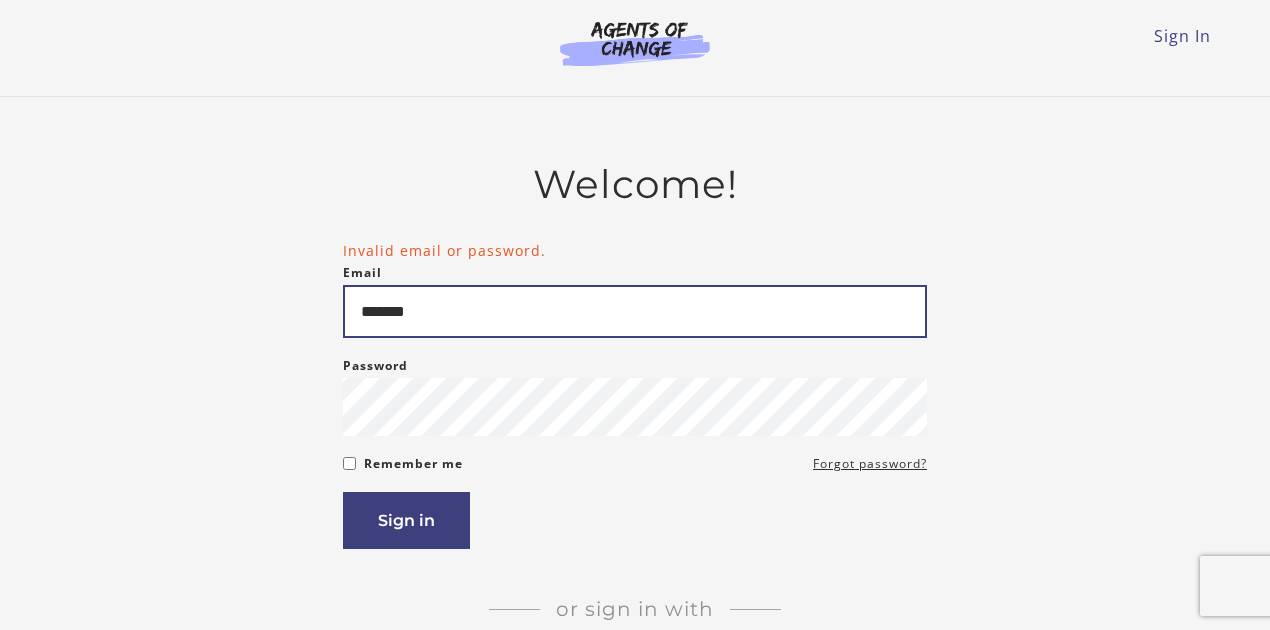 type on "**********" 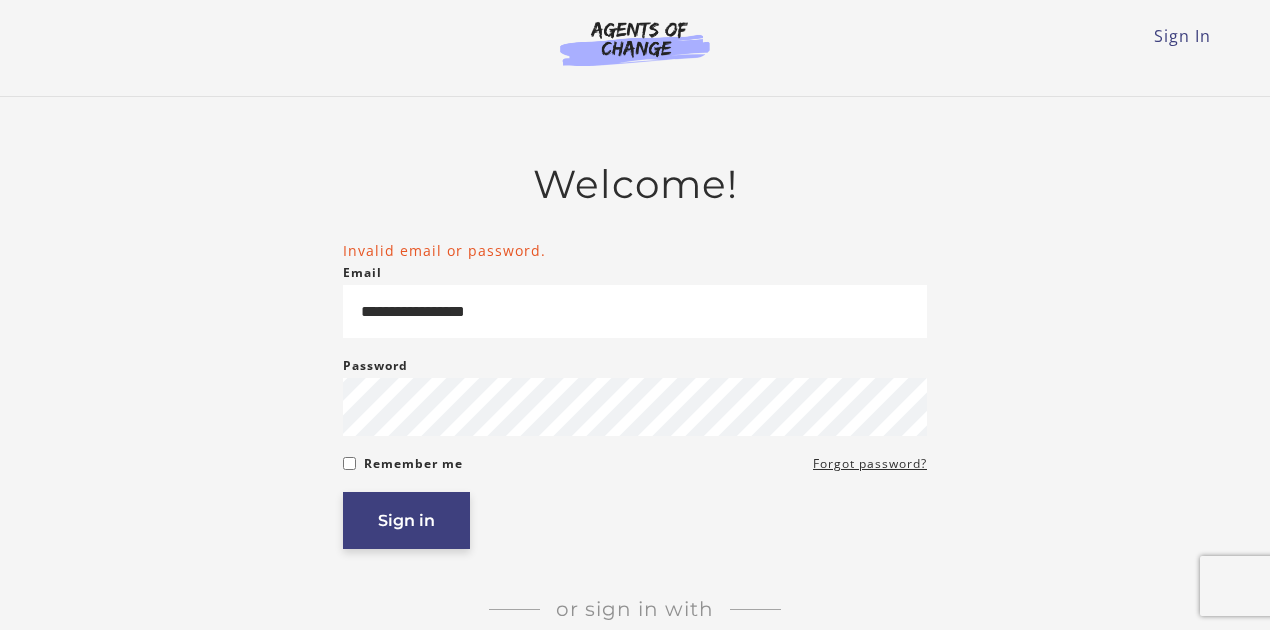 click on "Sign in" at bounding box center [406, 520] 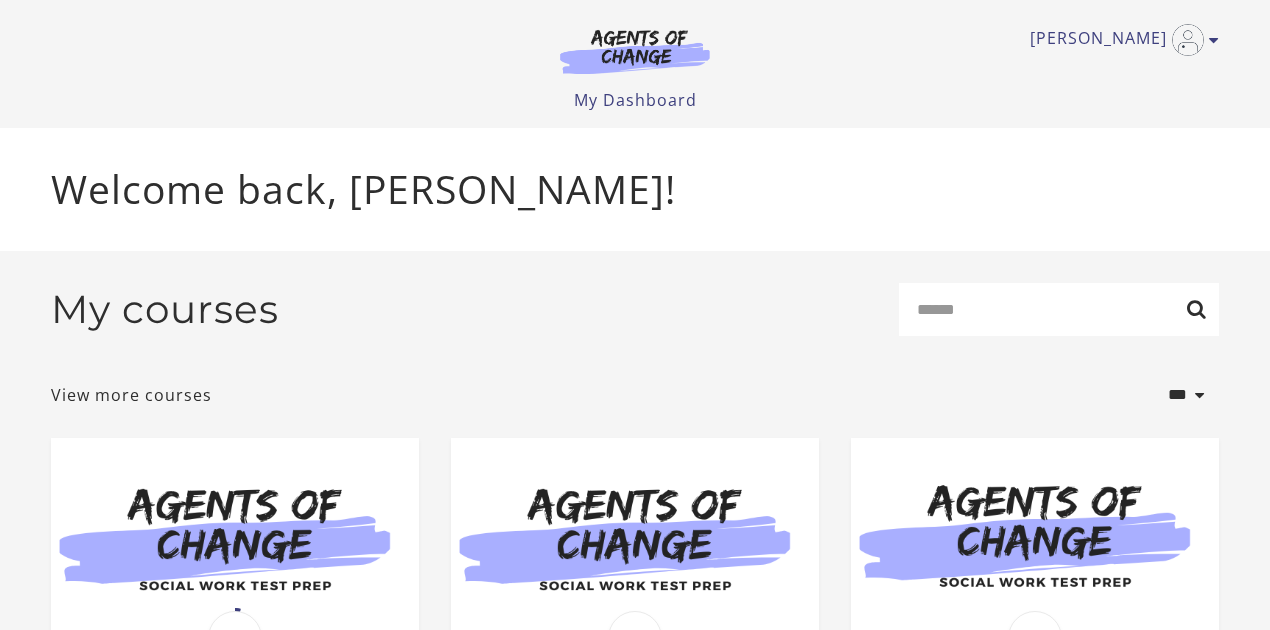 scroll, scrollTop: 0, scrollLeft: 0, axis: both 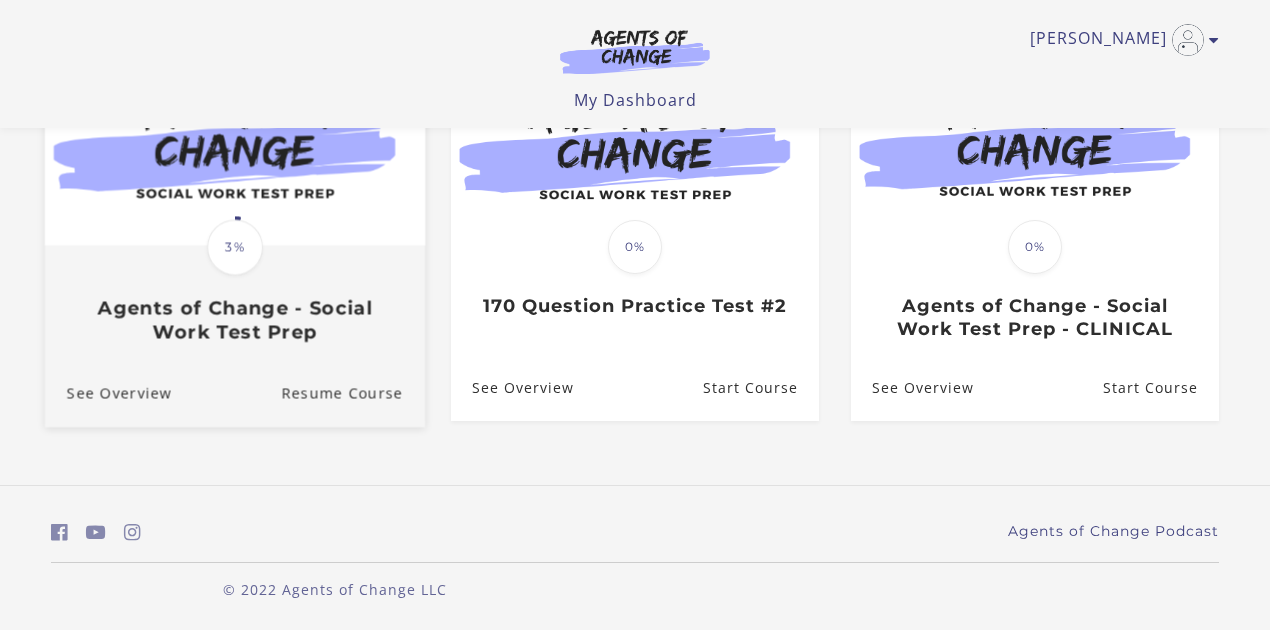 click on "Agents of Change - Social Work Test Prep" at bounding box center (235, 320) 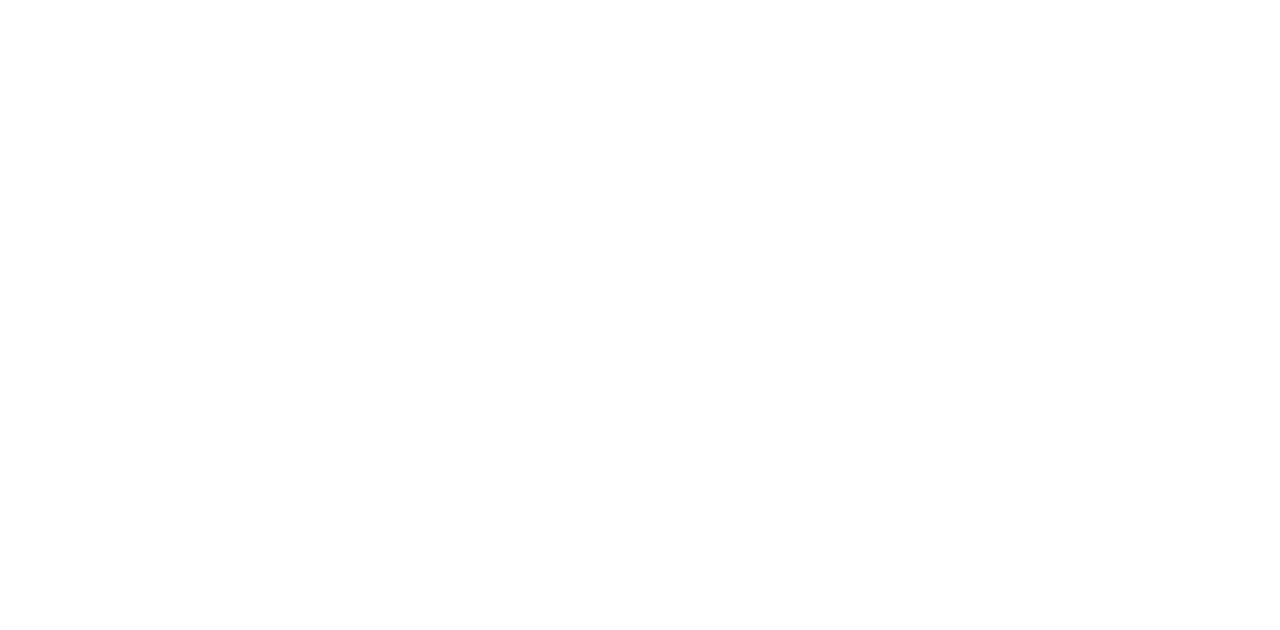 scroll, scrollTop: 0, scrollLeft: 0, axis: both 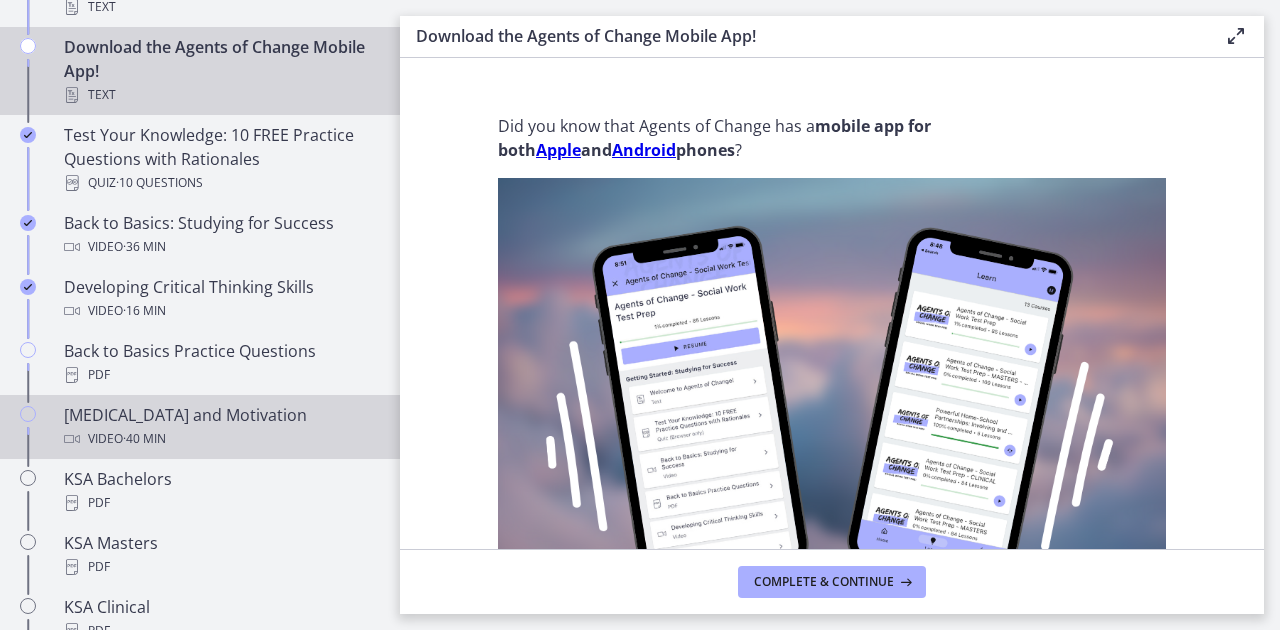 click on "[MEDICAL_DATA] and Motivation
Video
·  40 min" at bounding box center (220, 427) 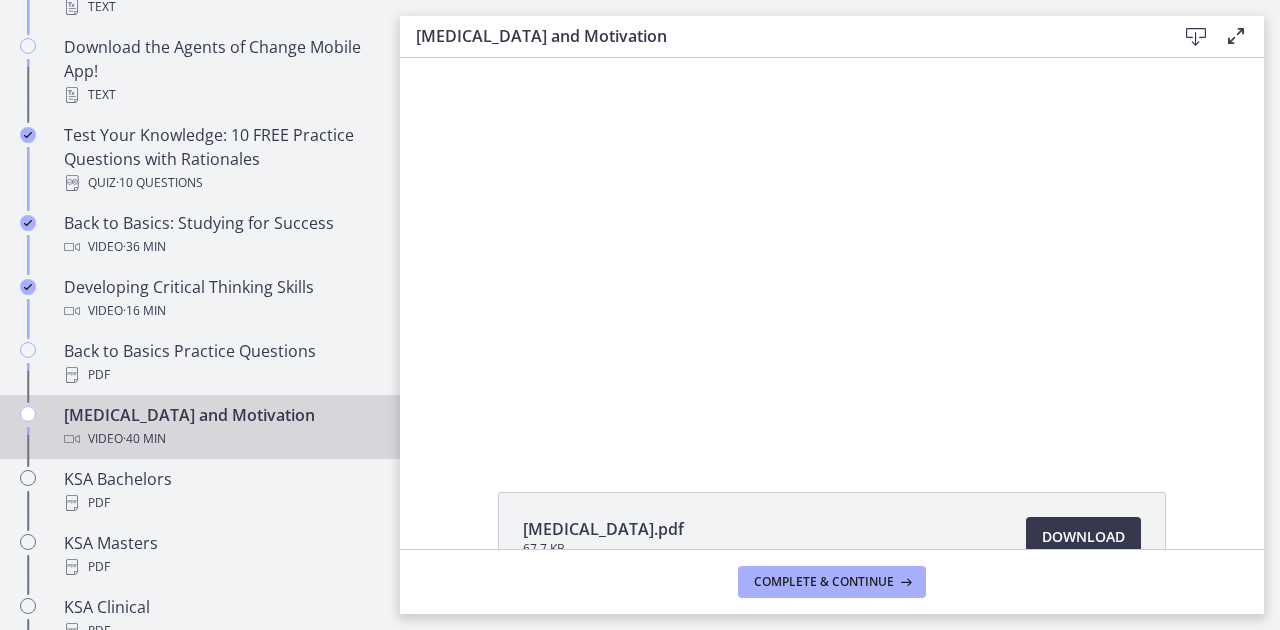 scroll, scrollTop: 0, scrollLeft: 0, axis: both 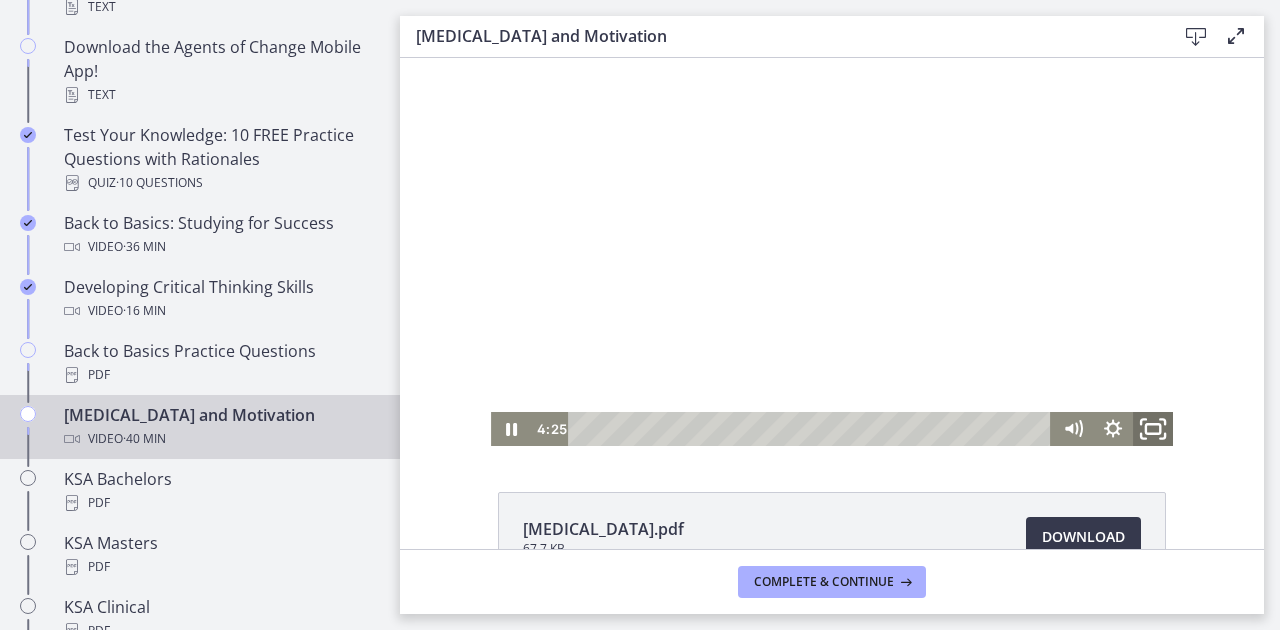 click 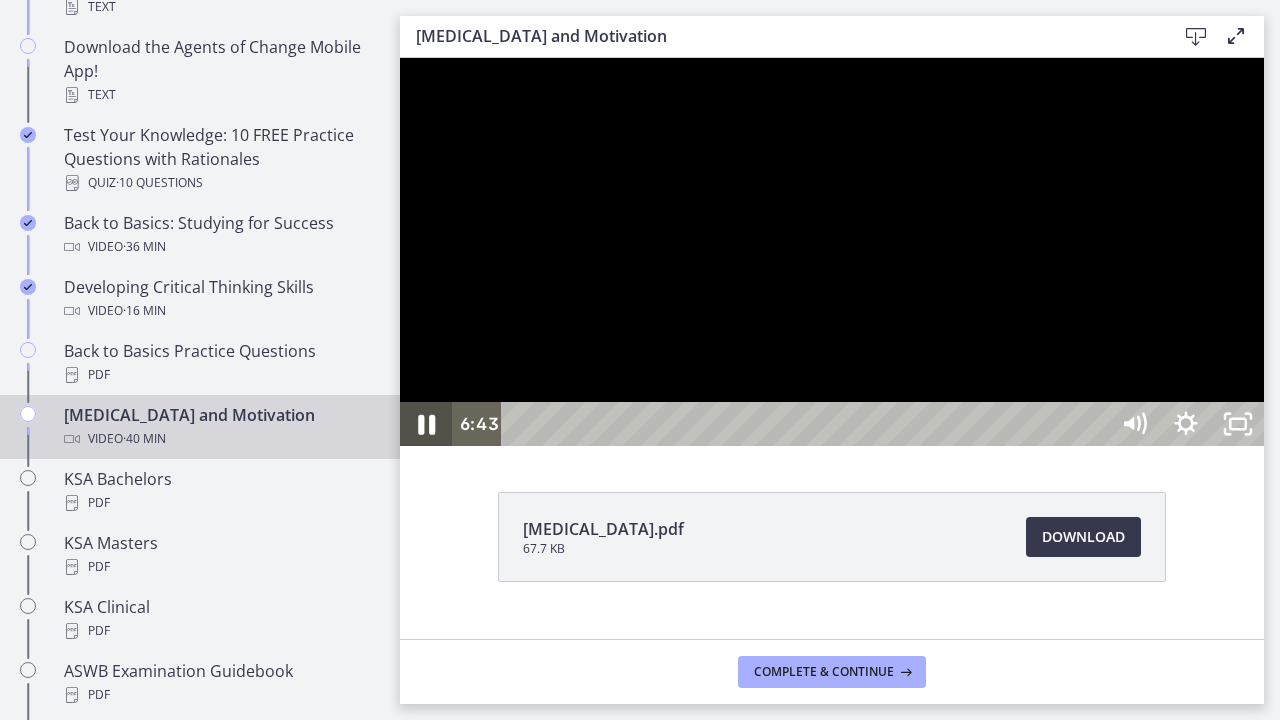 click 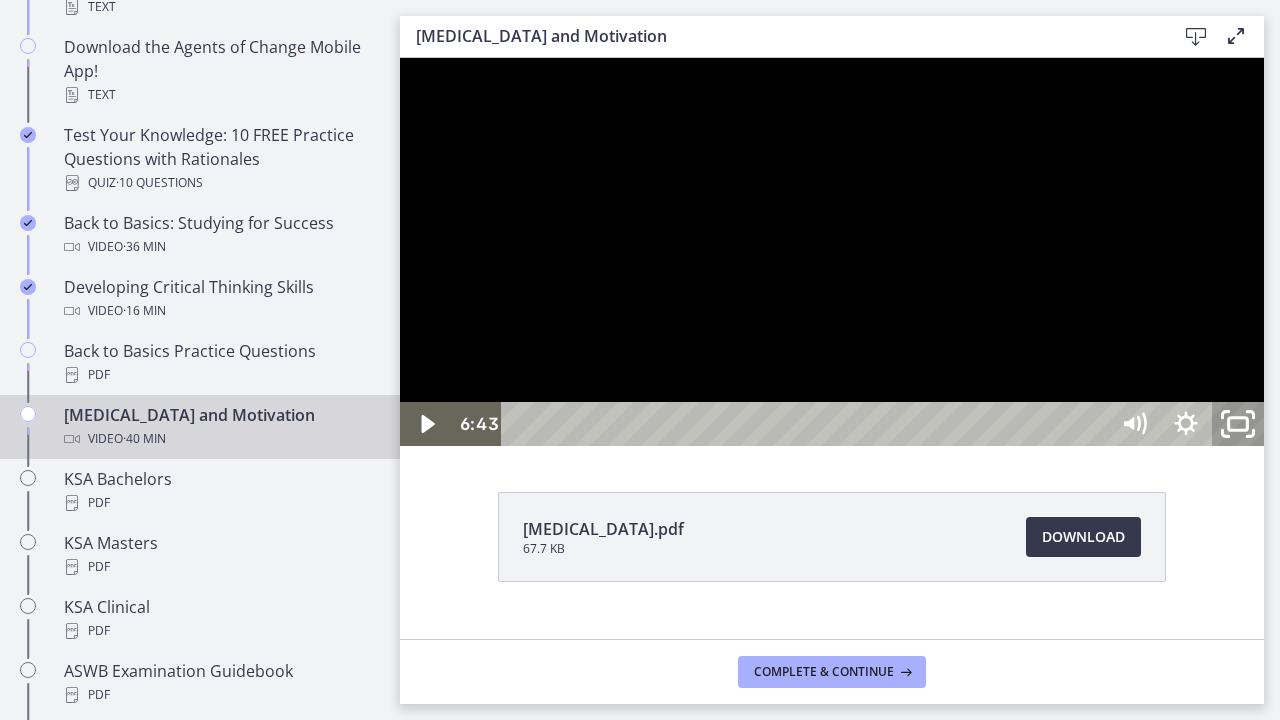 click 